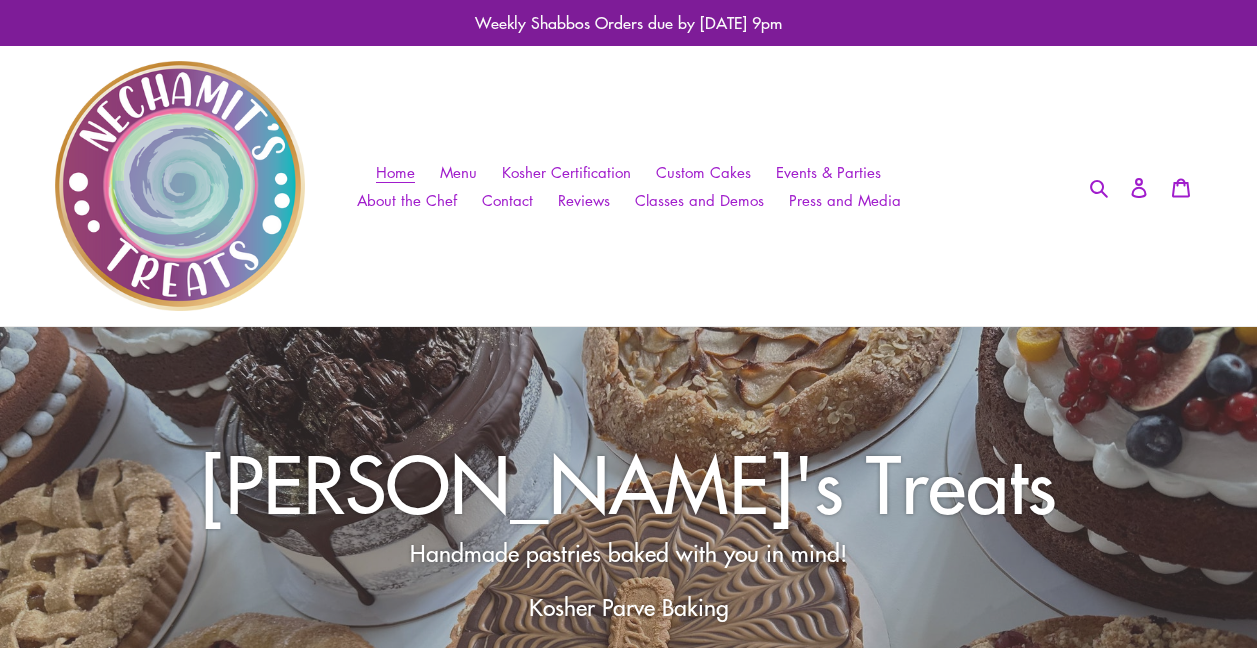 scroll, scrollTop: 0, scrollLeft: 0, axis: both 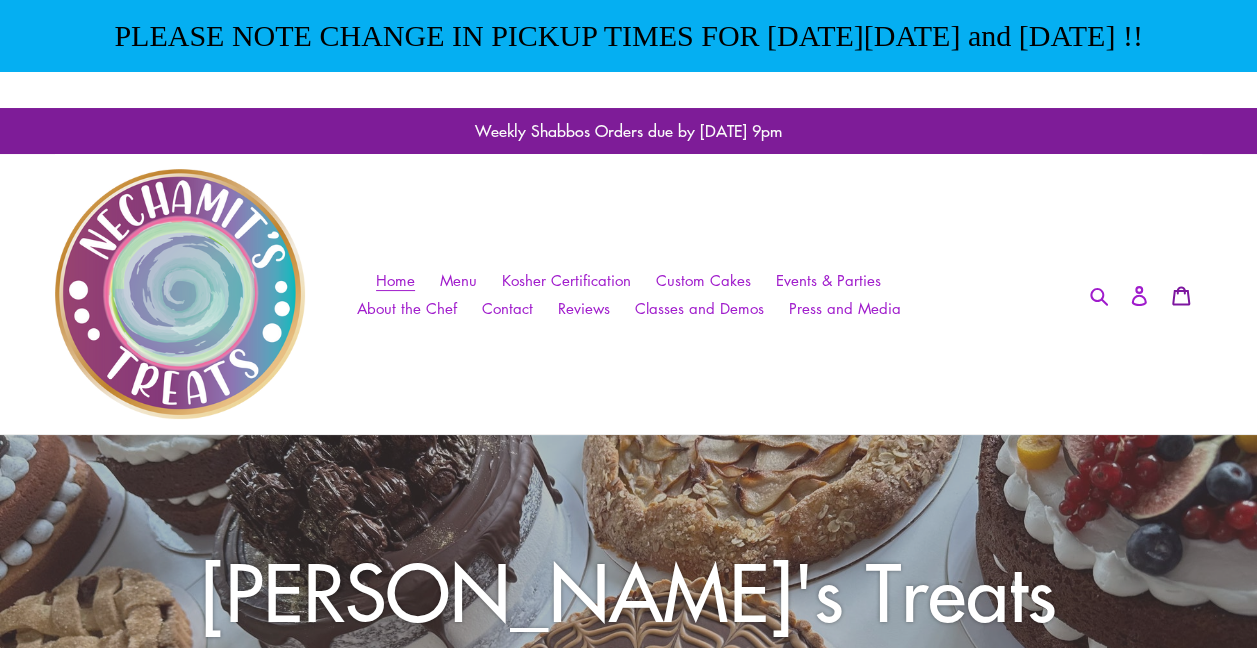 click 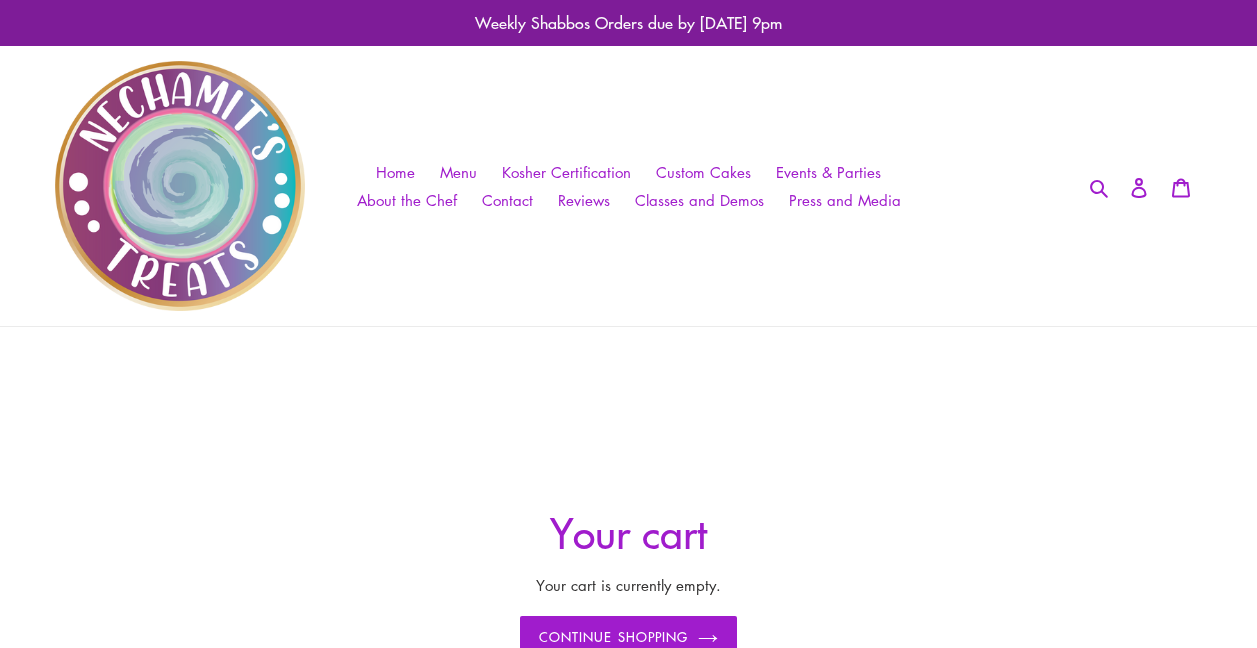 scroll, scrollTop: 0, scrollLeft: 0, axis: both 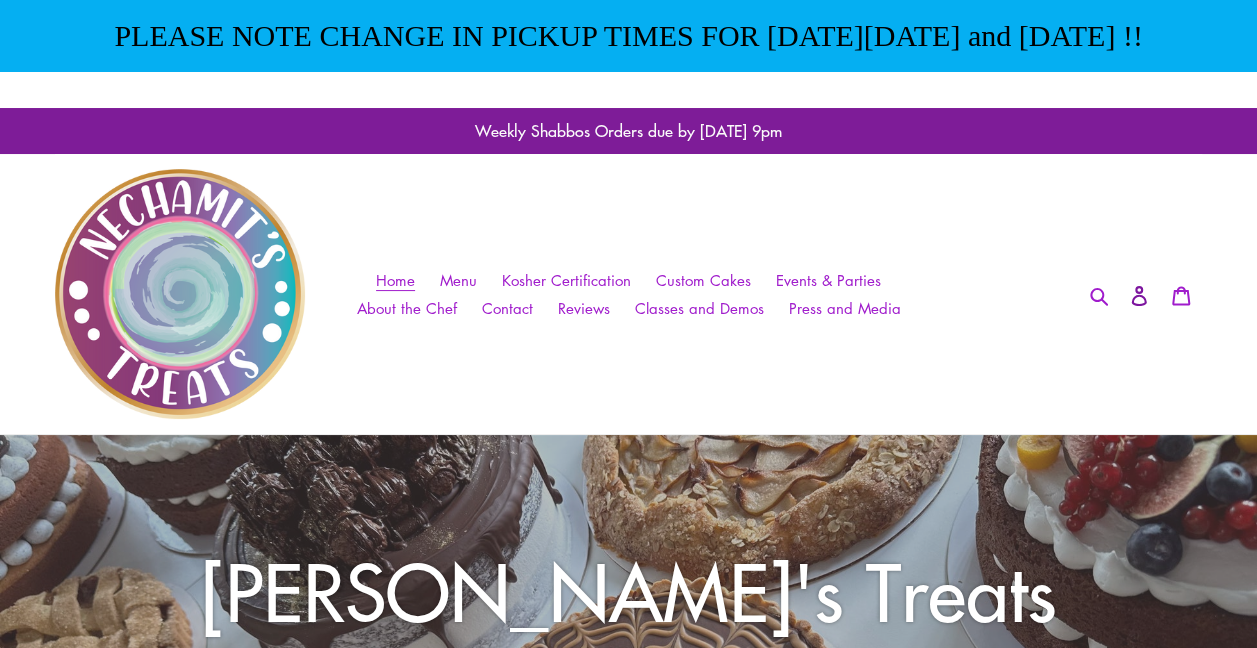 click 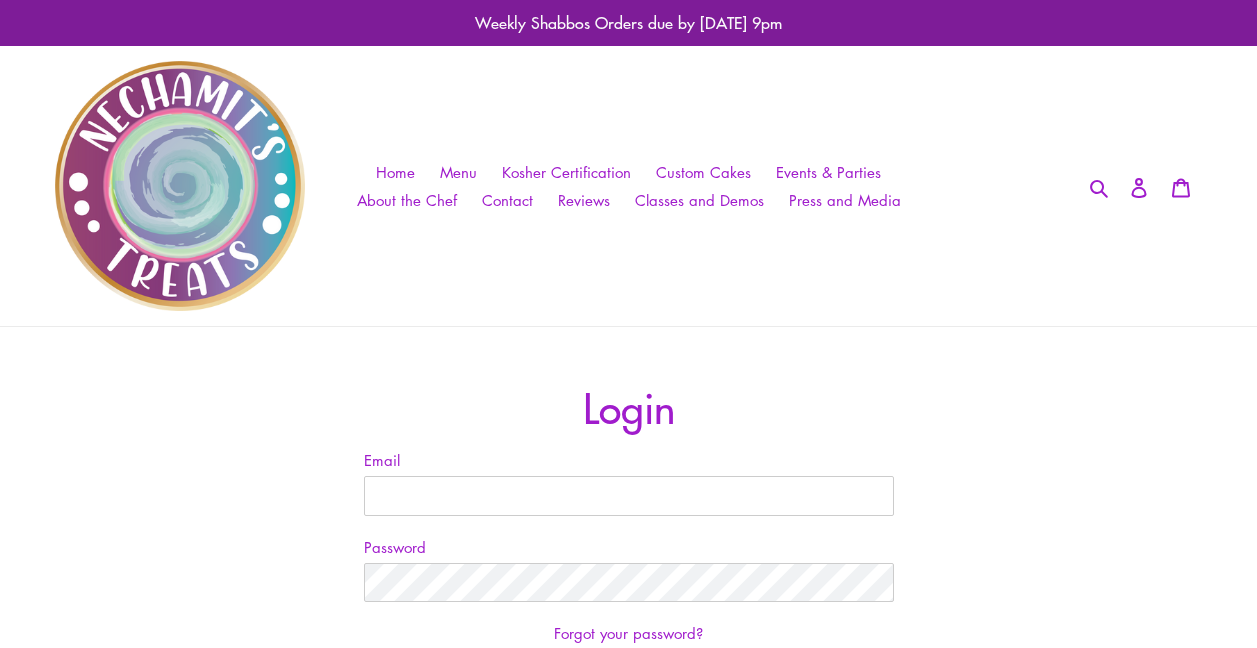 scroll, scrollTop: 0, scrollLeft: 0, axis: both 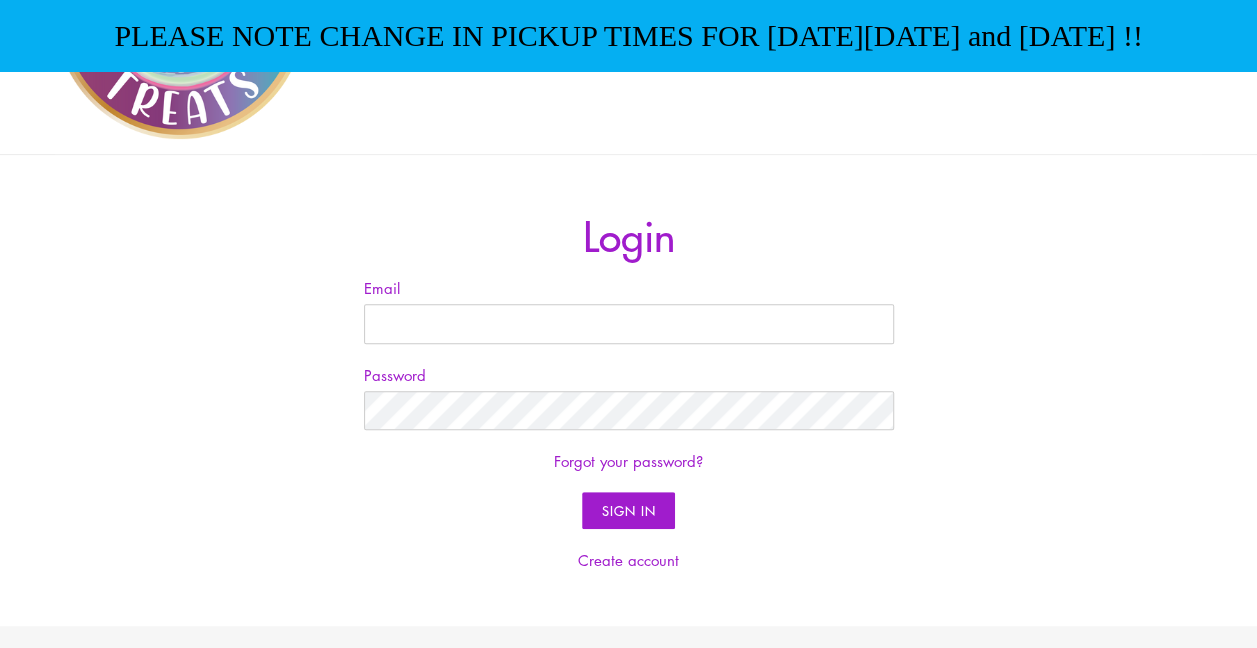 click on "Email
Password
Forgot your password?
Sign In
Create account" at bounding box center [629, 424] 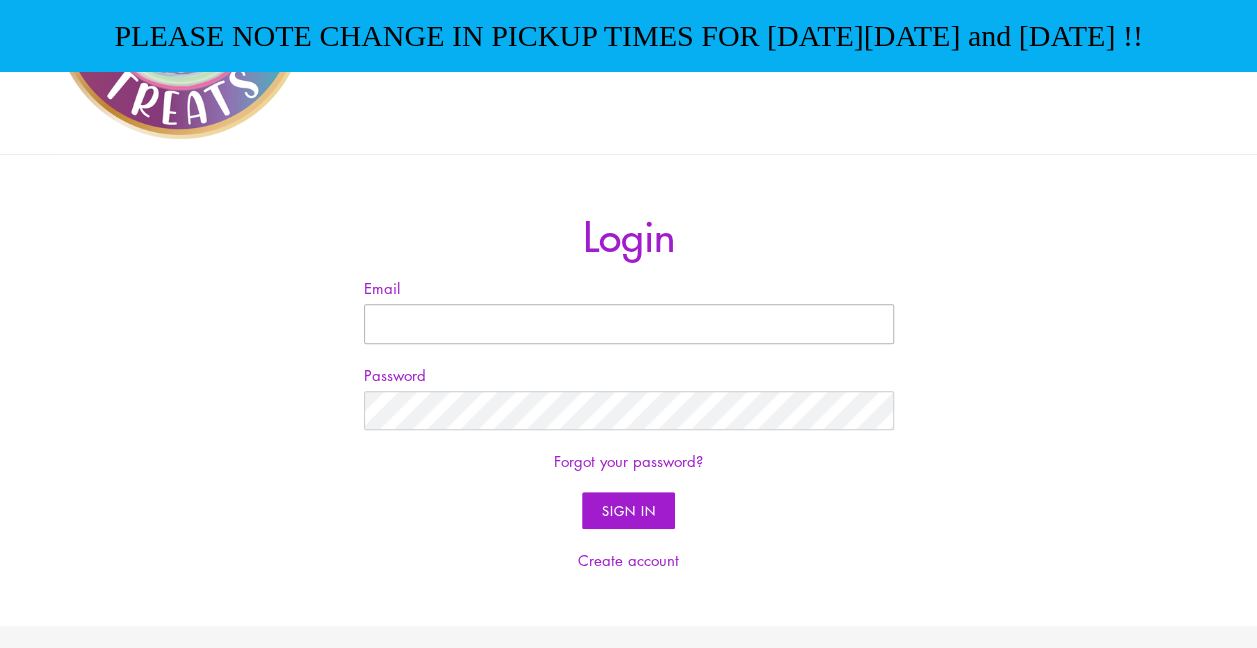 click on "Email" at bounding box center [629, 324] 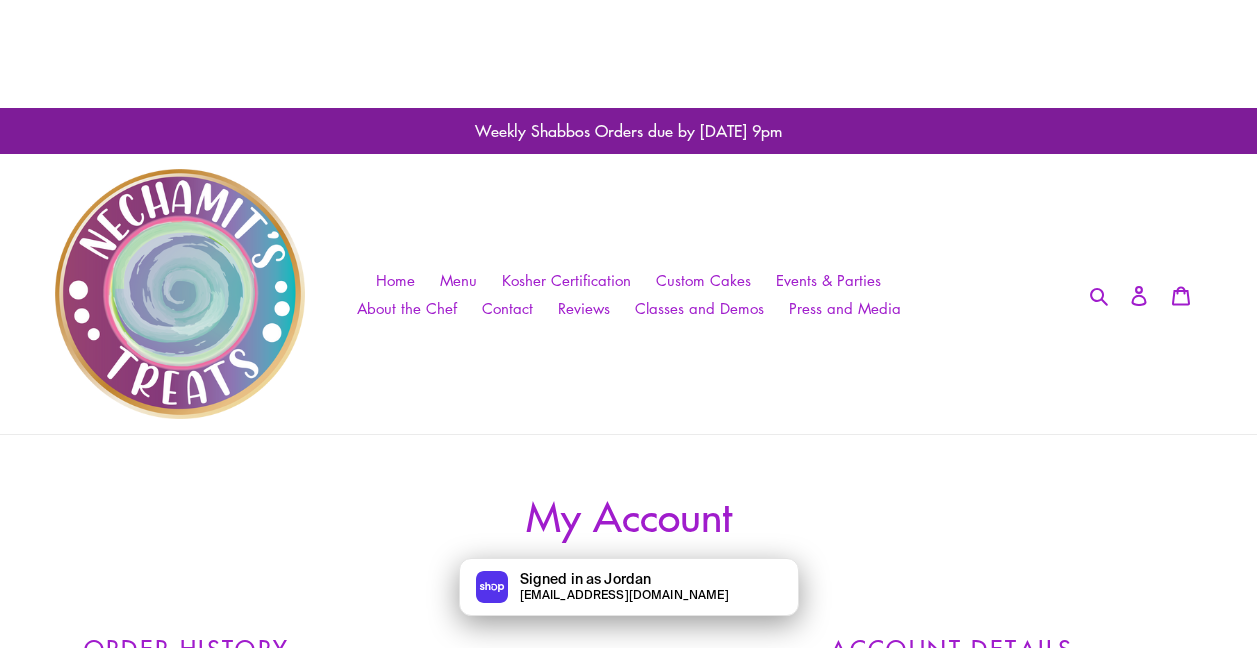 scroll, scrollTop: 0, scrollLeft: 0, axis: both 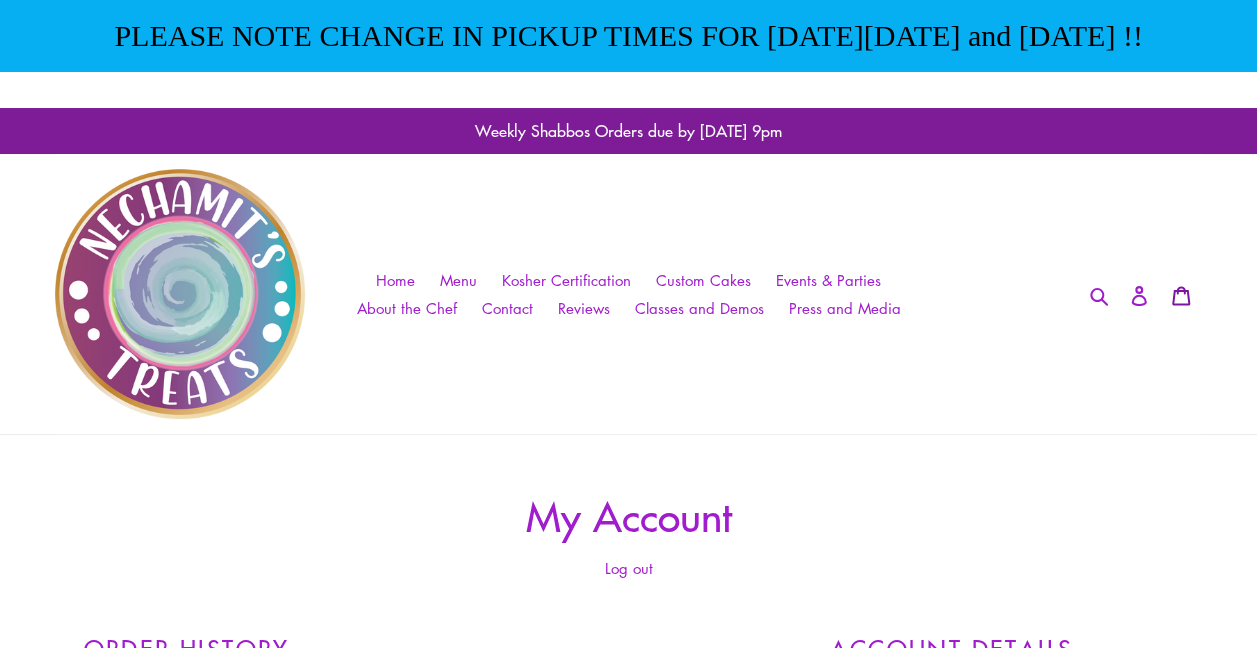 click 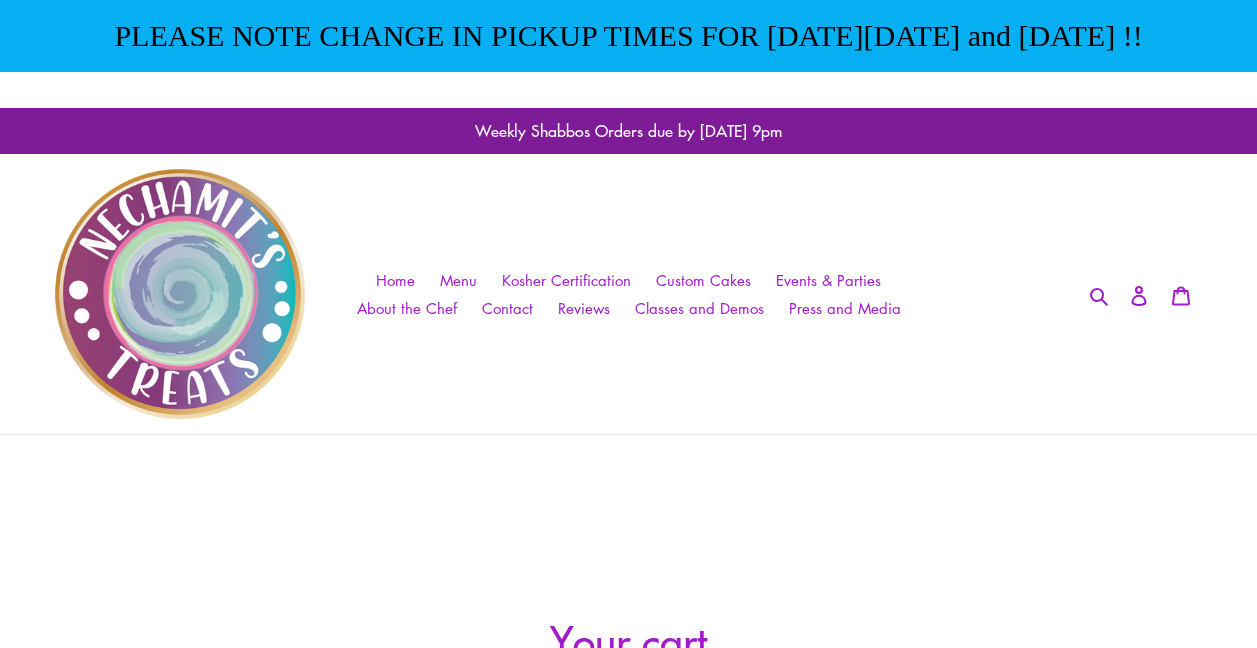 scroll, scrollTop: 0, scrollLeft: 0, axis: both 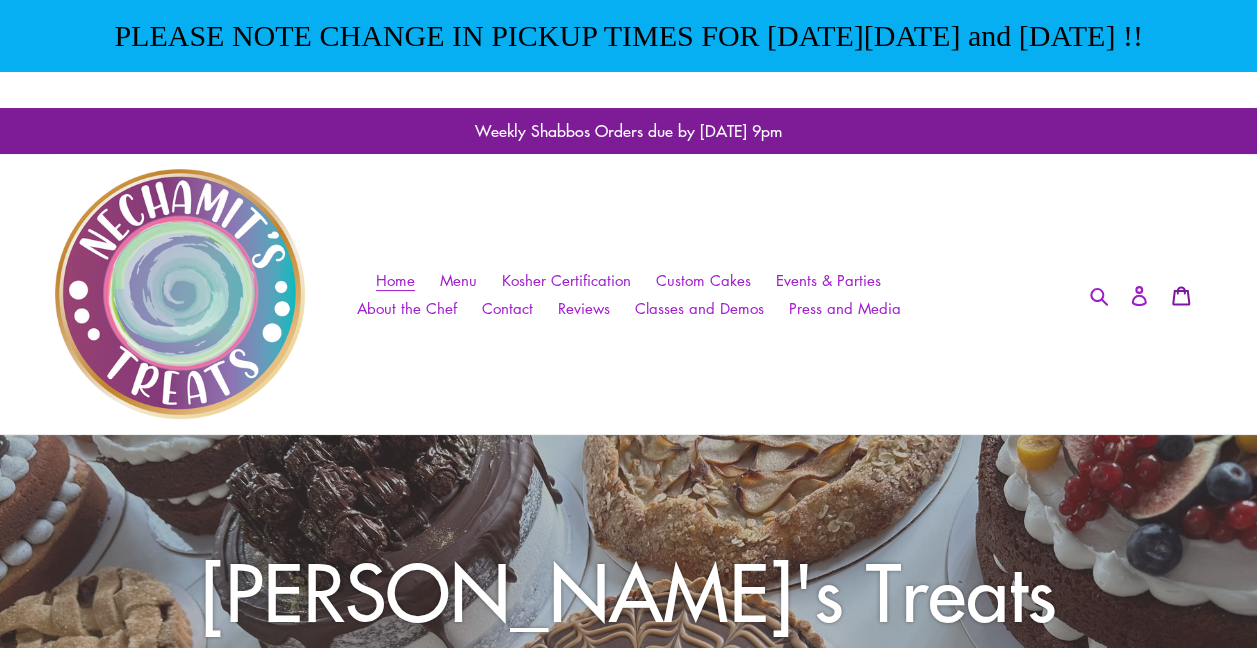 click 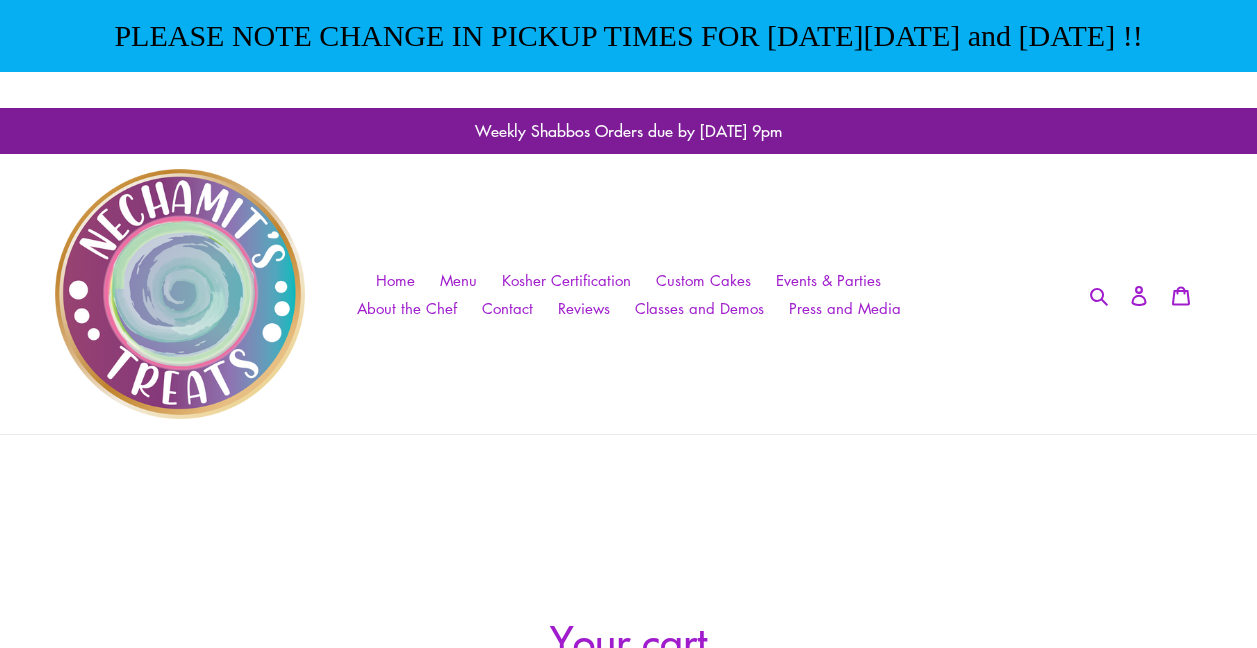 scroll, scrollTop: 0, scrollLeft: 0, axis: both 